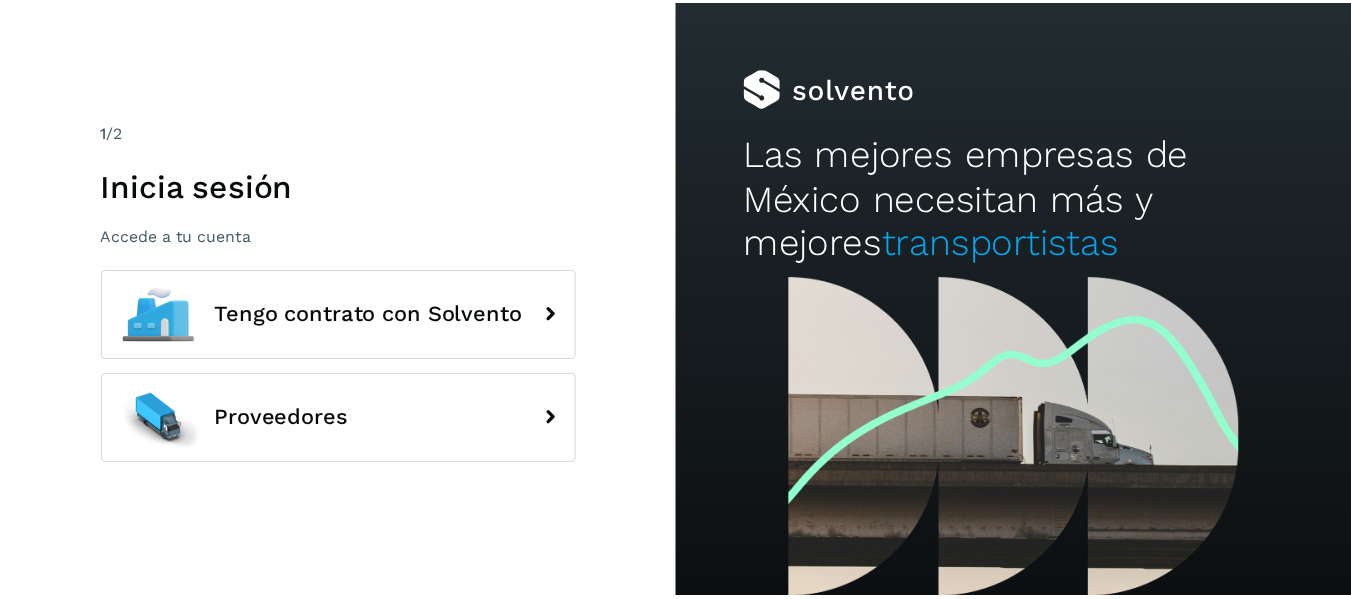 scroll, scrollTop: 0, scrollLeft: 0, axis: both 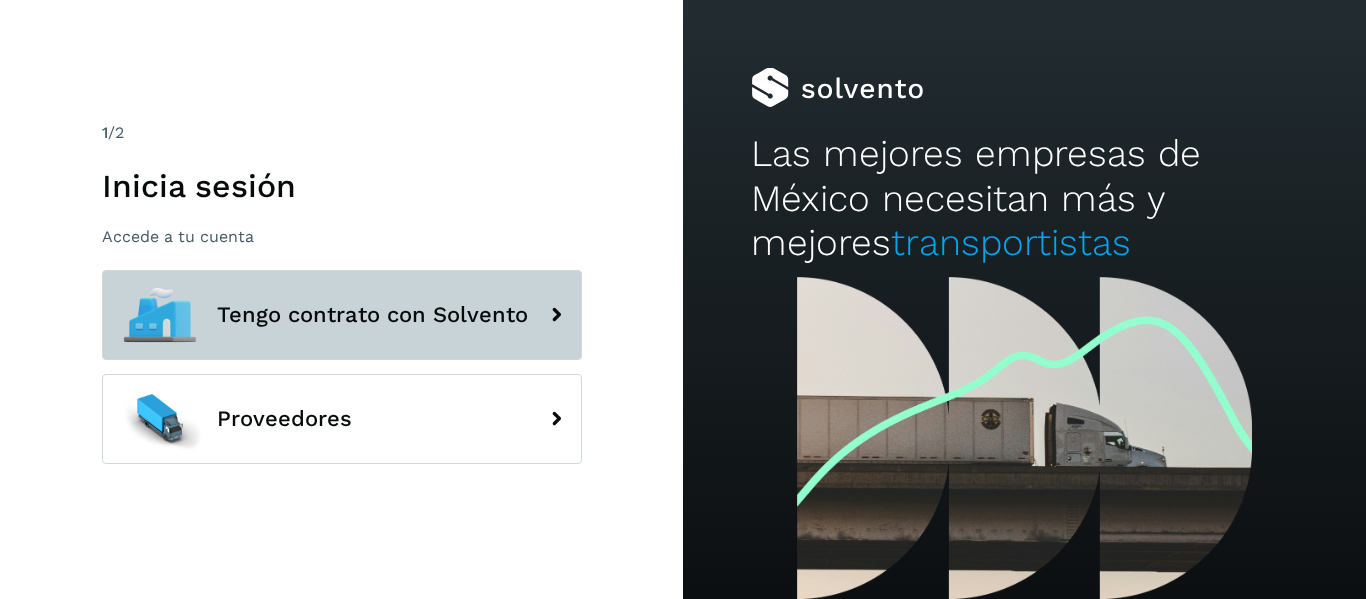 click on "Tengo contrato con Solvento" 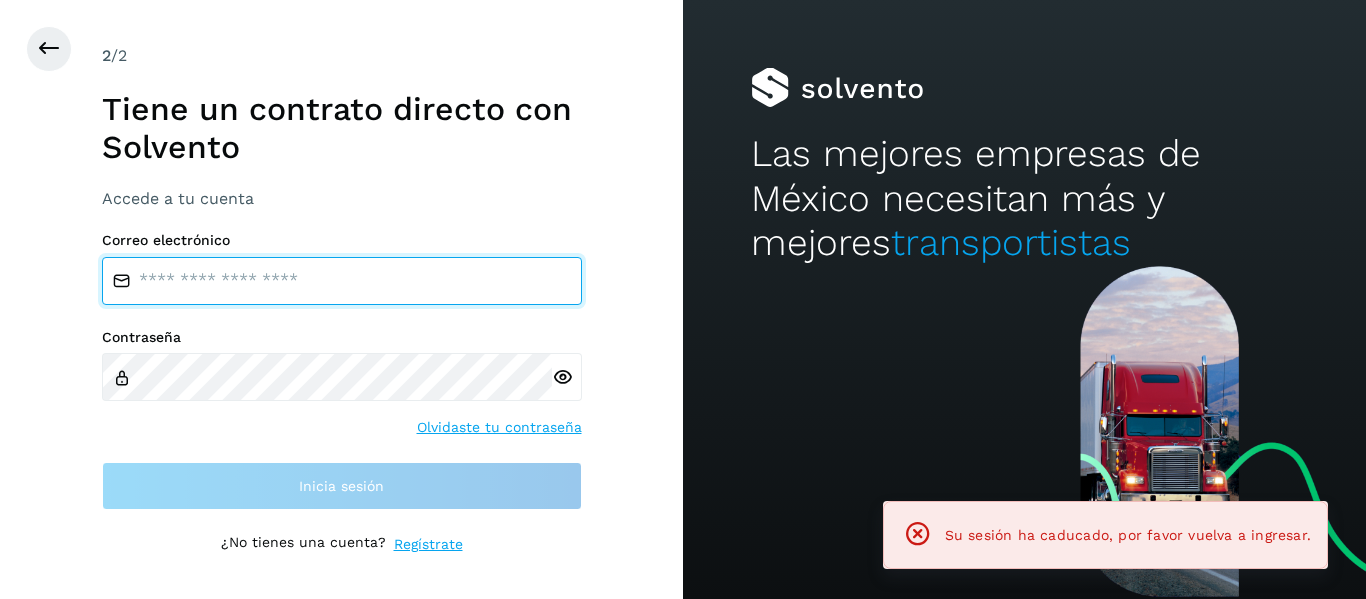 type on "**********" 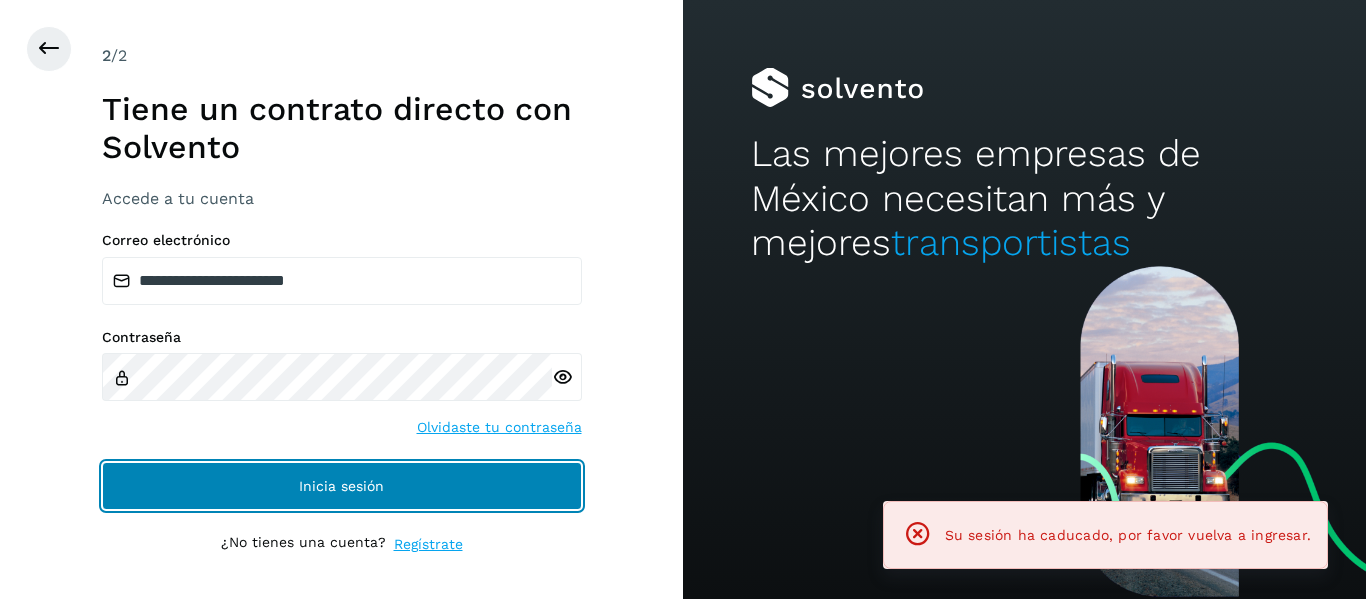click on "Inicia sesión" at bounding box center (342, 486) 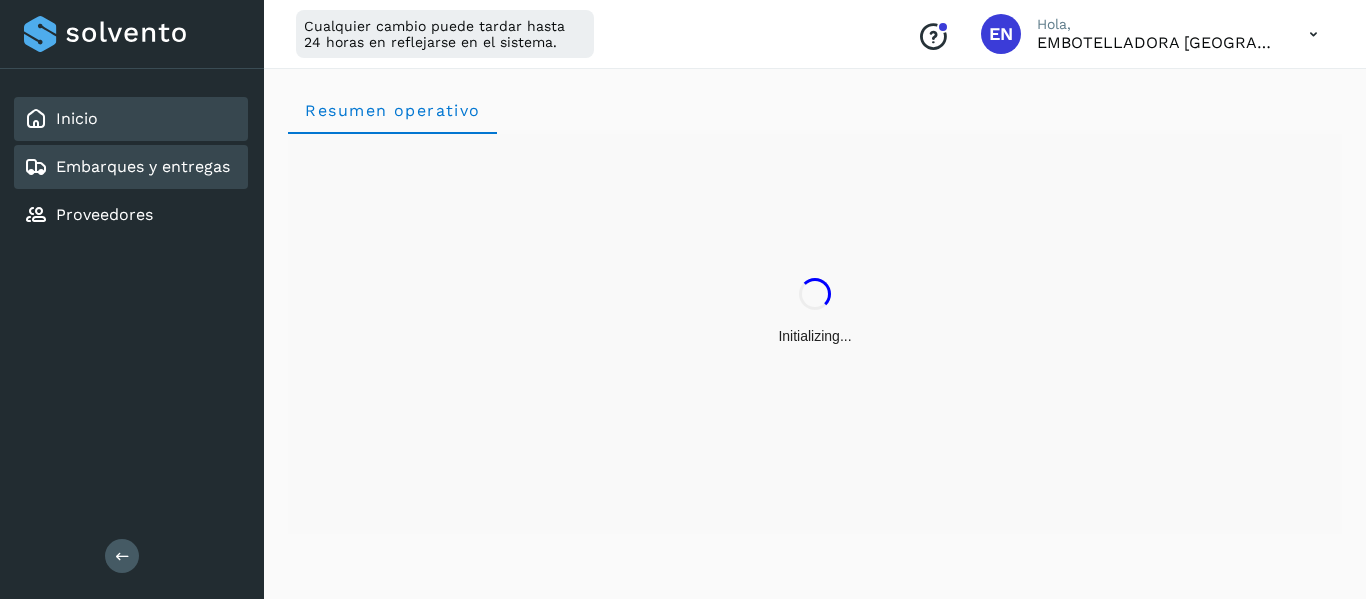 click on "Embarques y entregas" at bounding box center [143, 166] 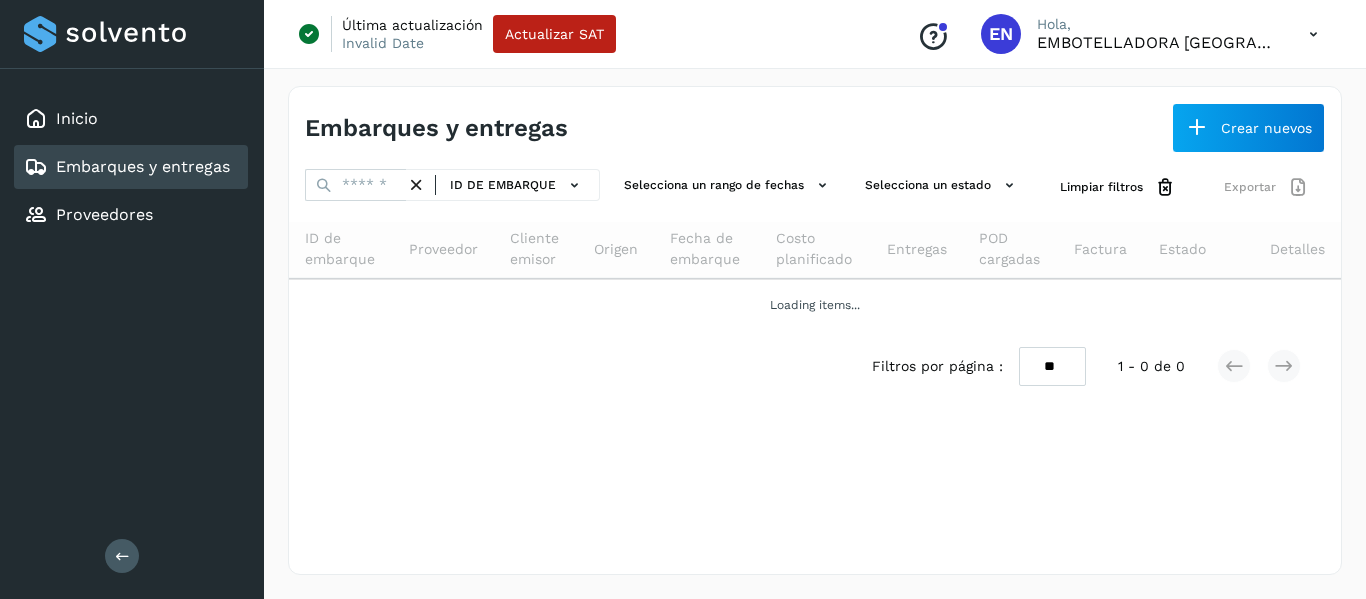 click on "Inicio Embarques y entregas Proveedores Salir" at bounding box center (132, 299) 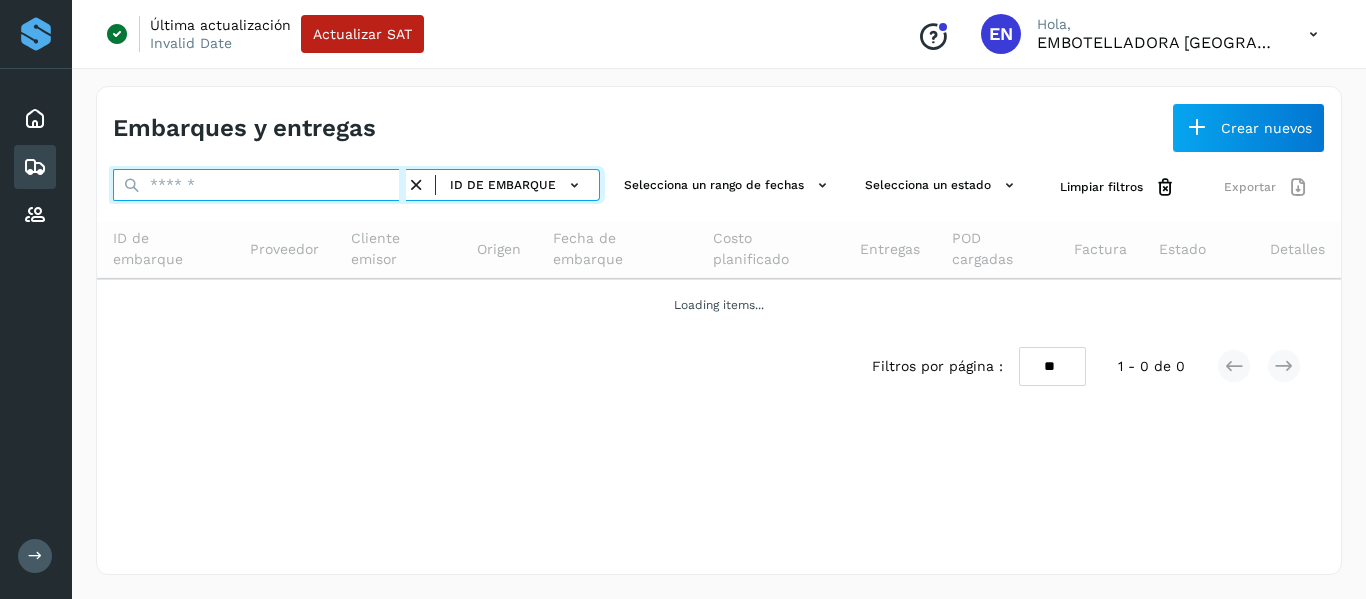 click at bounding box center (259, 185) 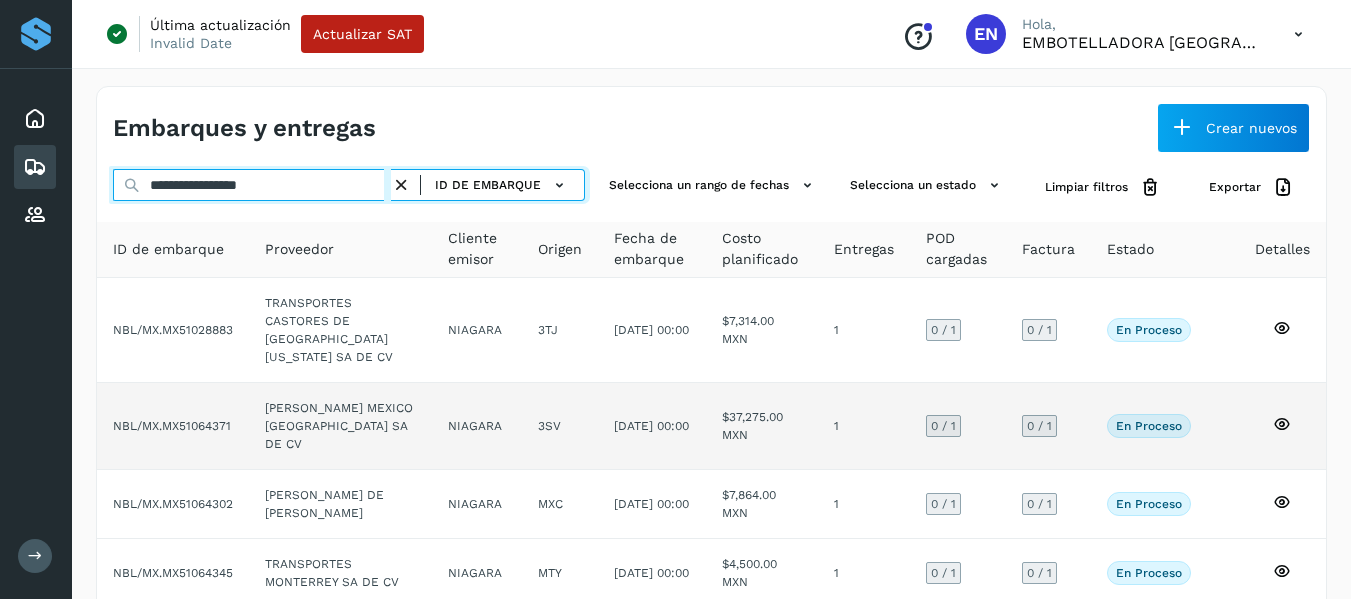 type on "**********" 